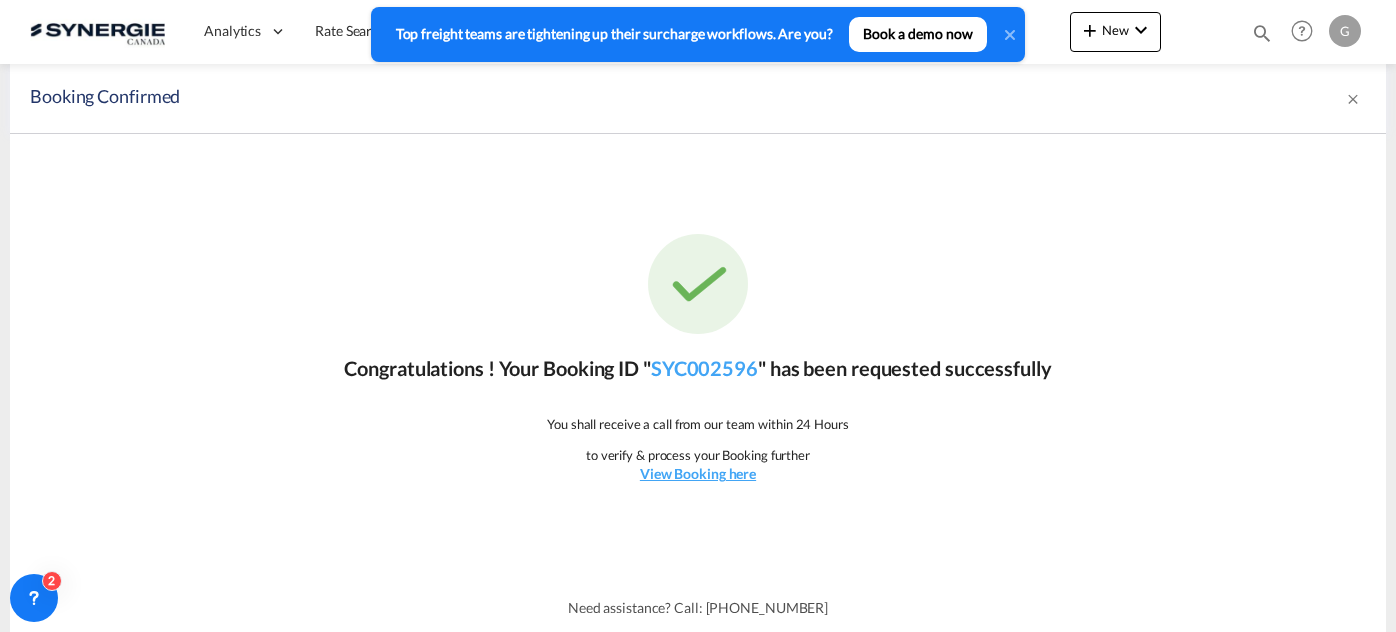 scroll, scrollTop: 0, scrollLeft: 0, axis: both 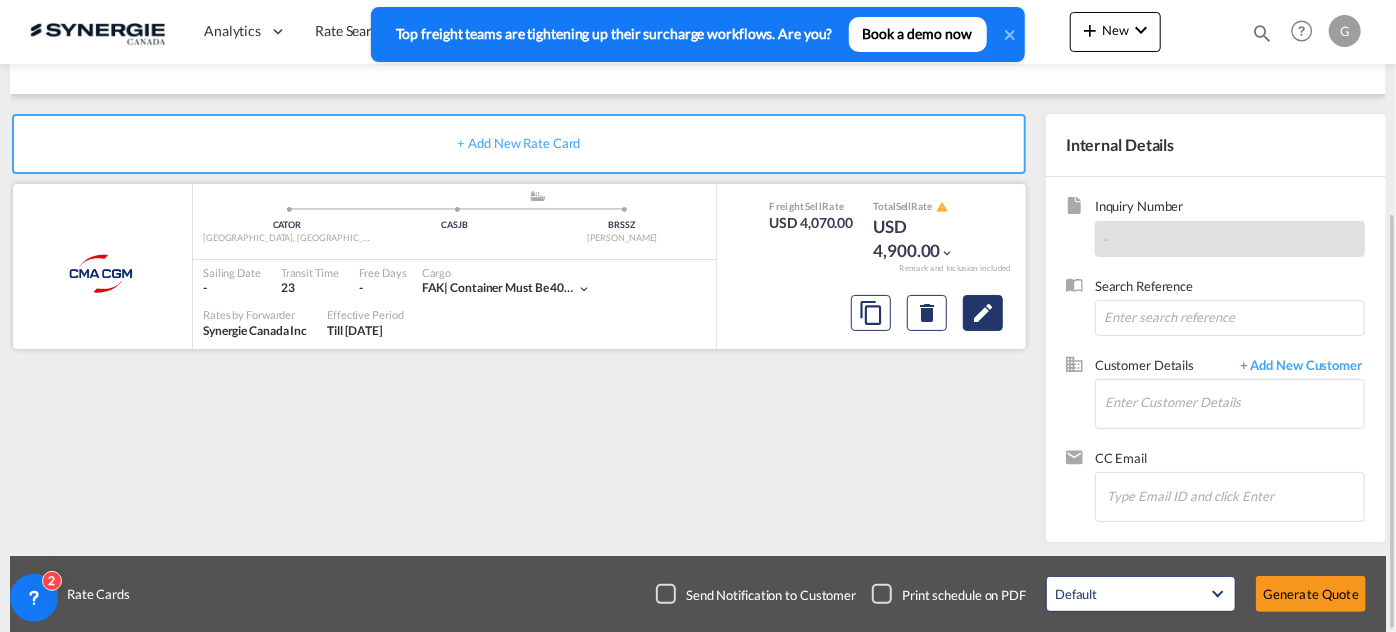 click at bounding box center (983, 313) 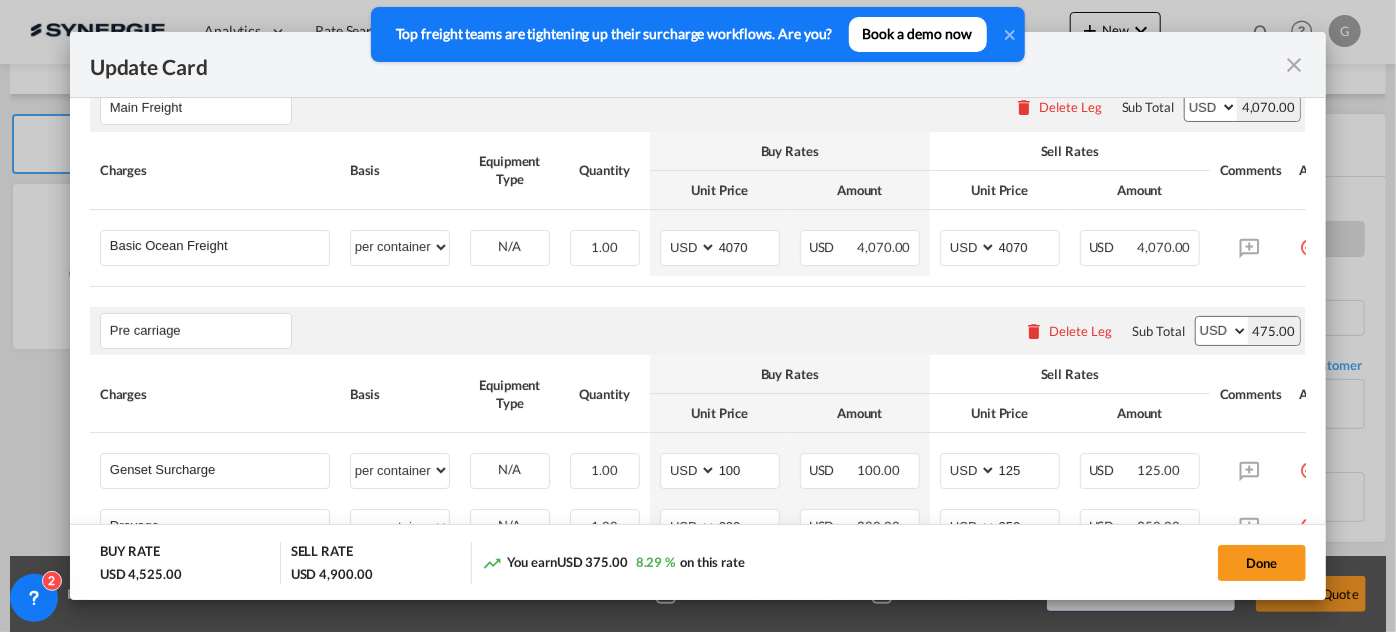 scroll, scrollTop: 454, scrollLeft: 0, axis: vertical 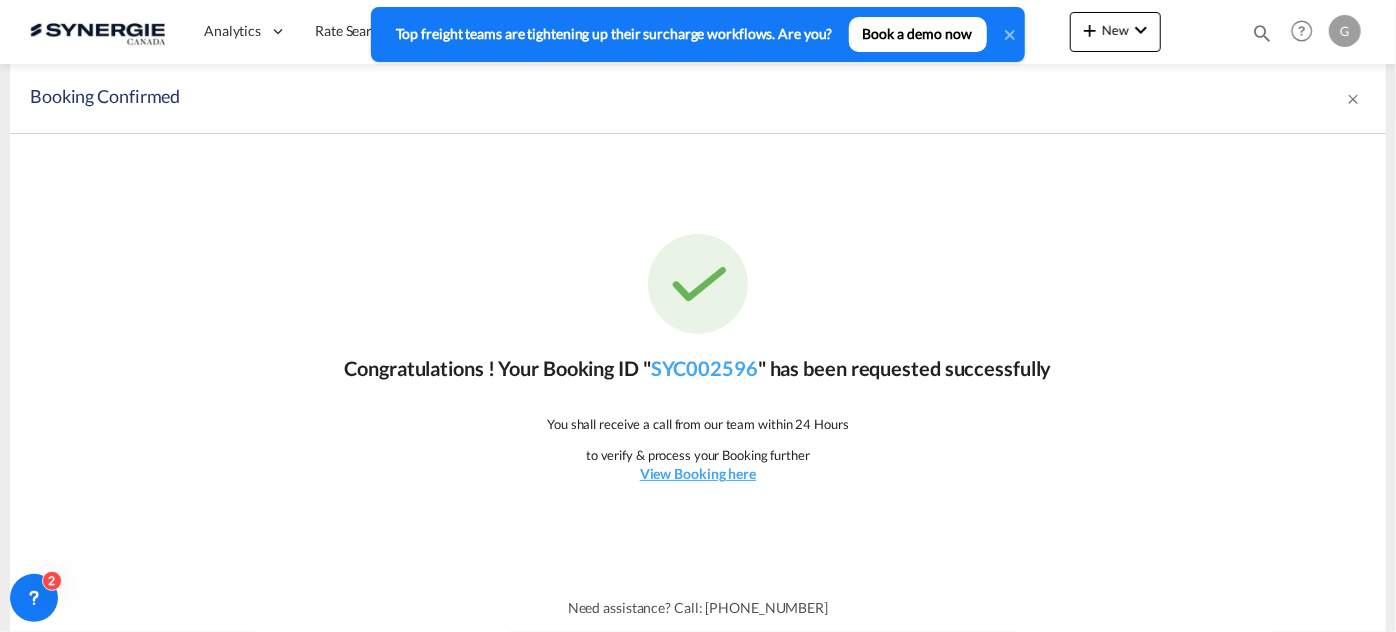 click at bounding box center [1262, 33] 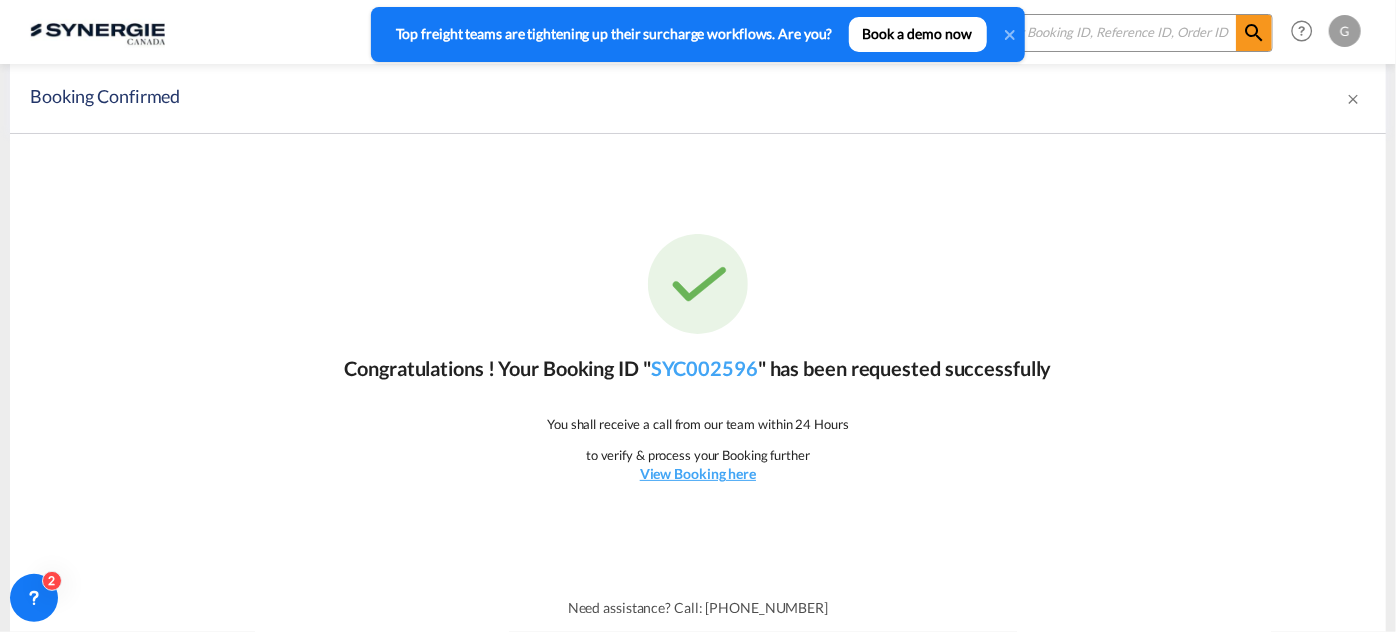 click at bounding box center [1111, 32] 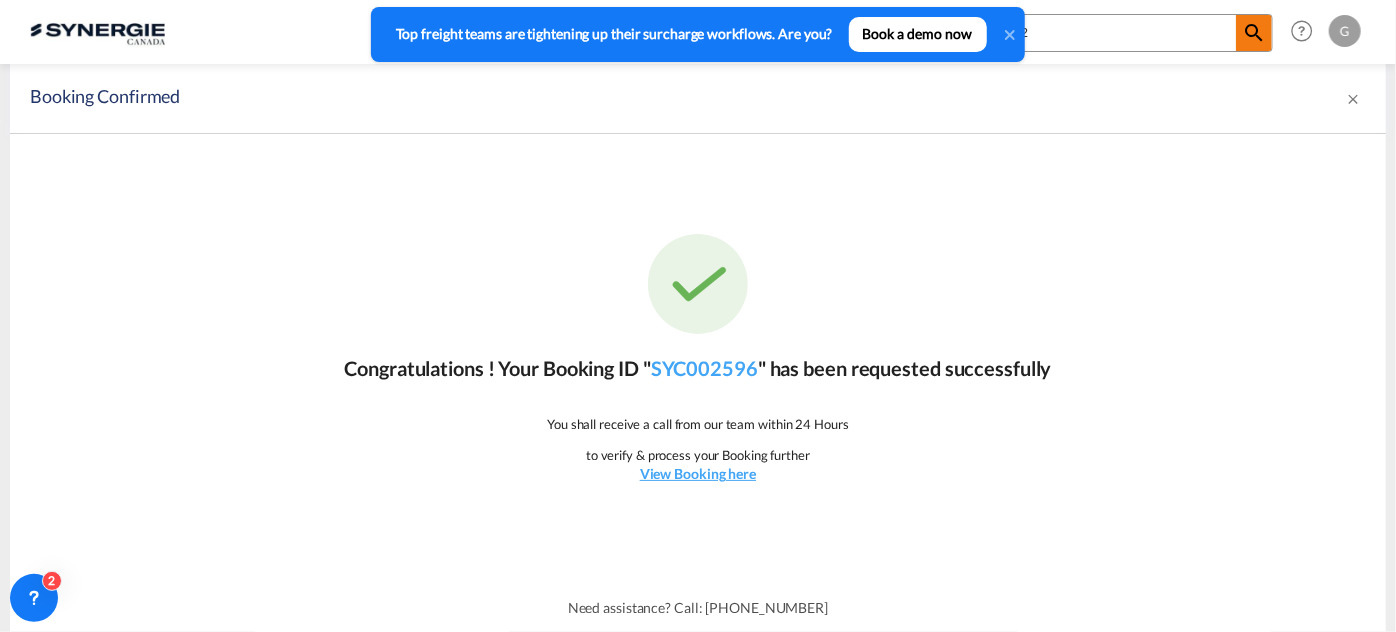 type on "13342" 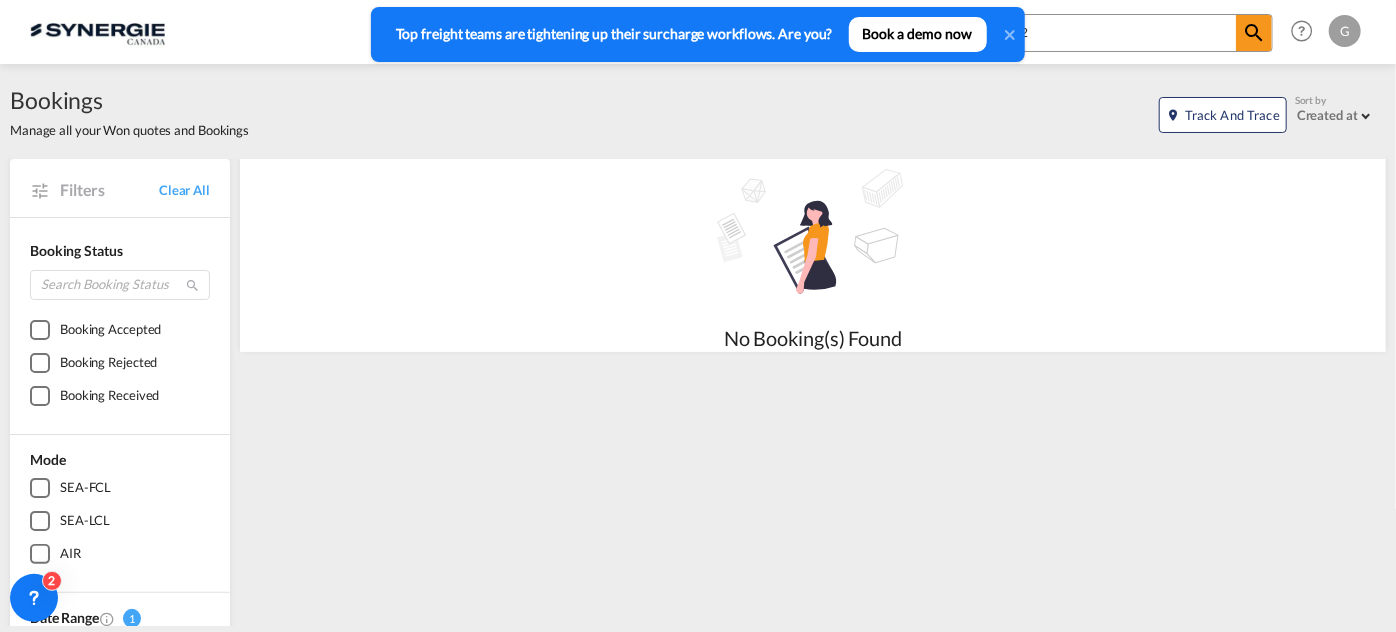 click on "Top freight teams are tightening up their surcharge workflows. Are you? Book a demo now" at bounding box center (698, 34) 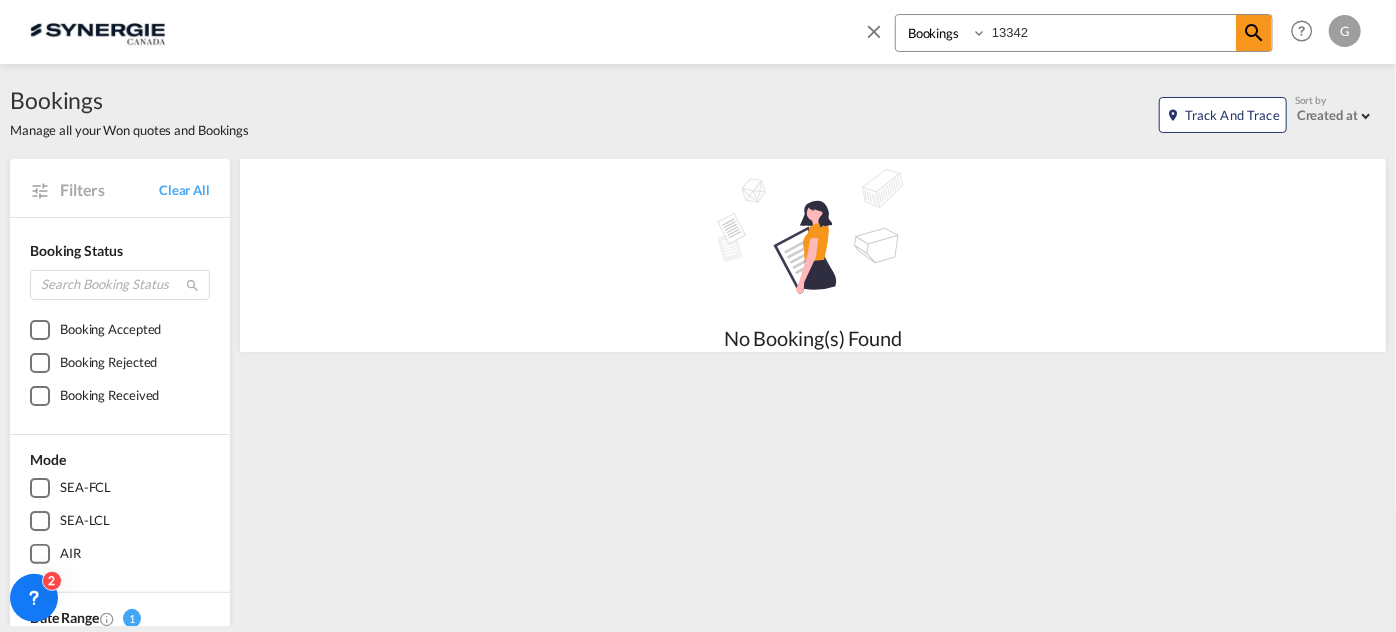 click on "Bookings Quotes Enquiries" at bounding box center (943, 33) 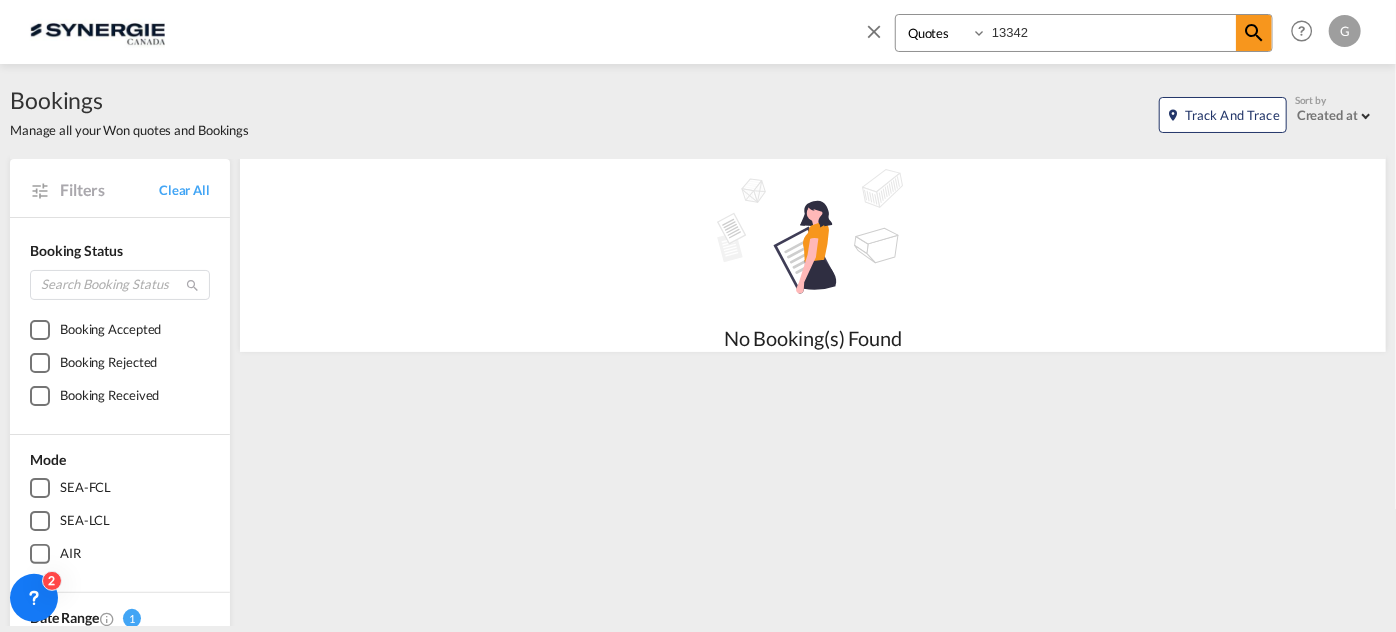 click on "Bookings Quotes Enquiries" at bounding box center (943, 33) 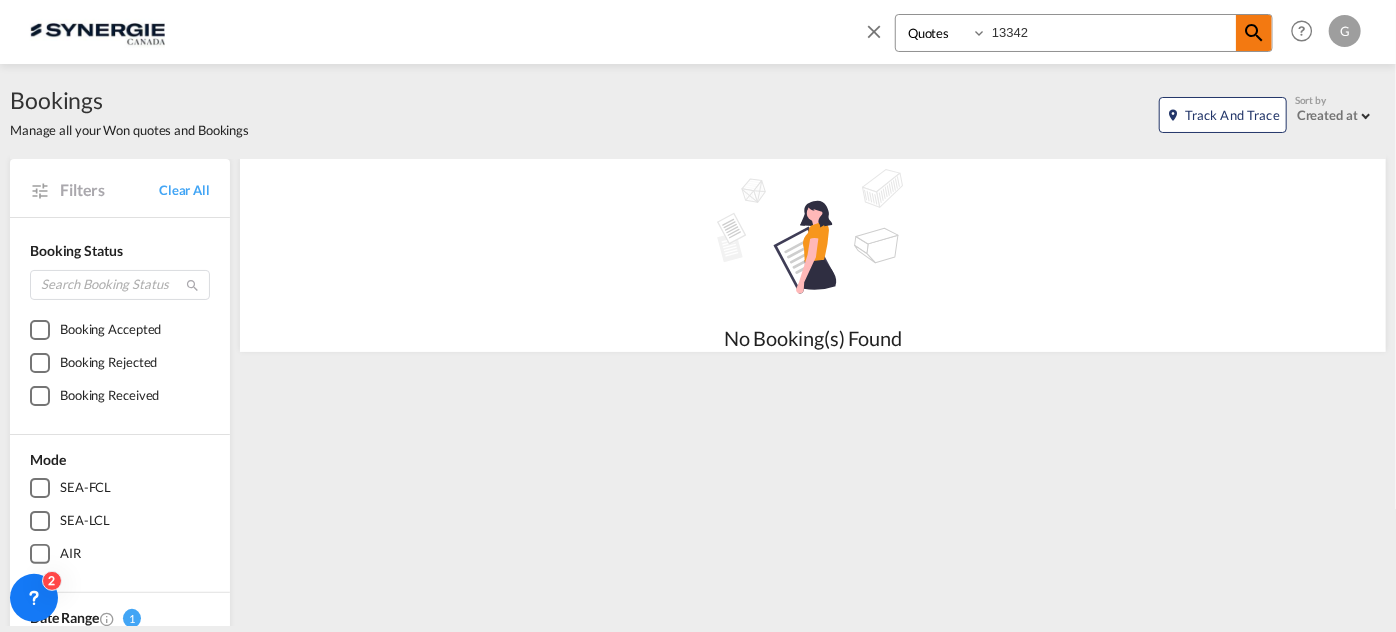 click at bounding box center [1254, 33] 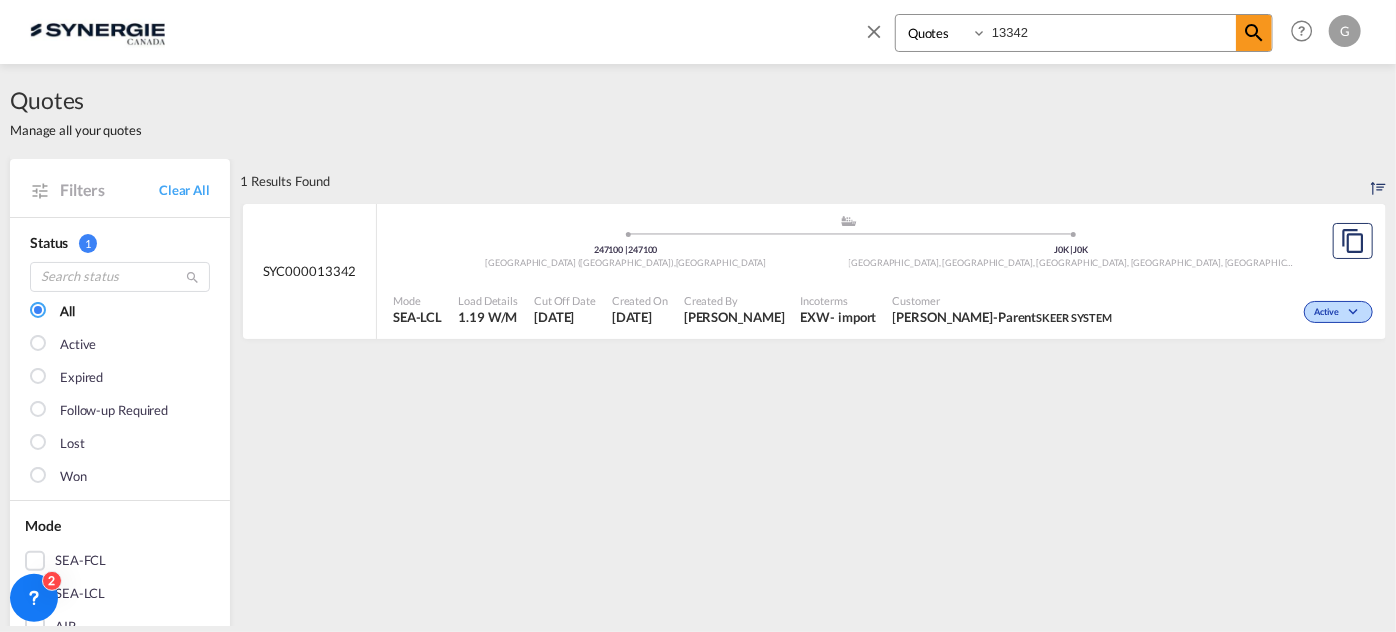 click on "SYC000013342" at bounding box center [310, 272] 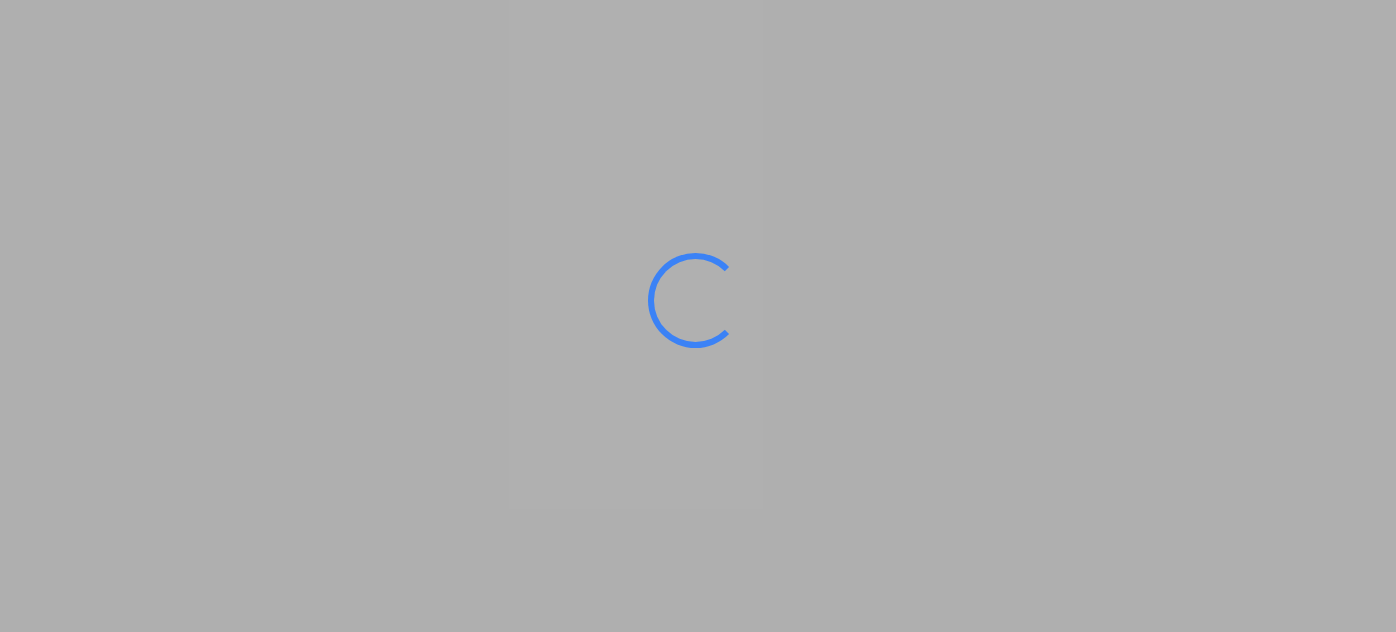 scroll, scrollTop: 0, scrollLeft: 0, axis: both 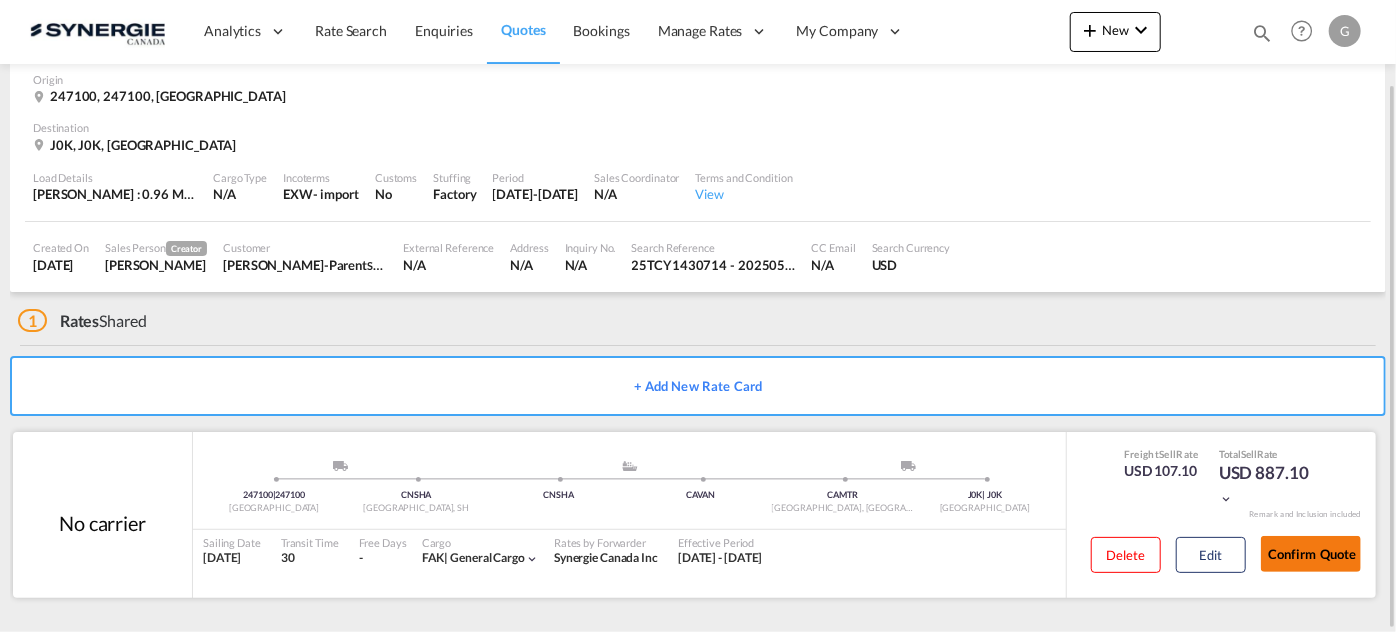 click on "Confirm Quote" at bounding box center [1311, 554] 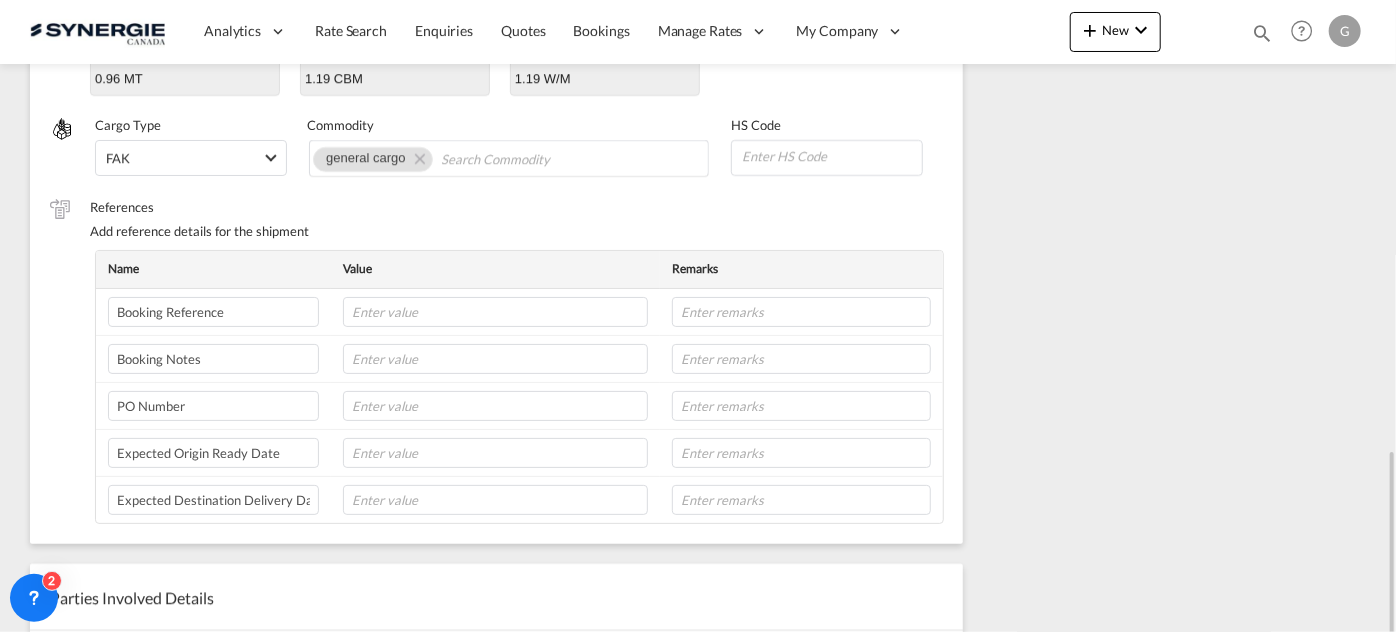 scroll, scrollTop: 1272, scrollLeft: 0, axis: vertical 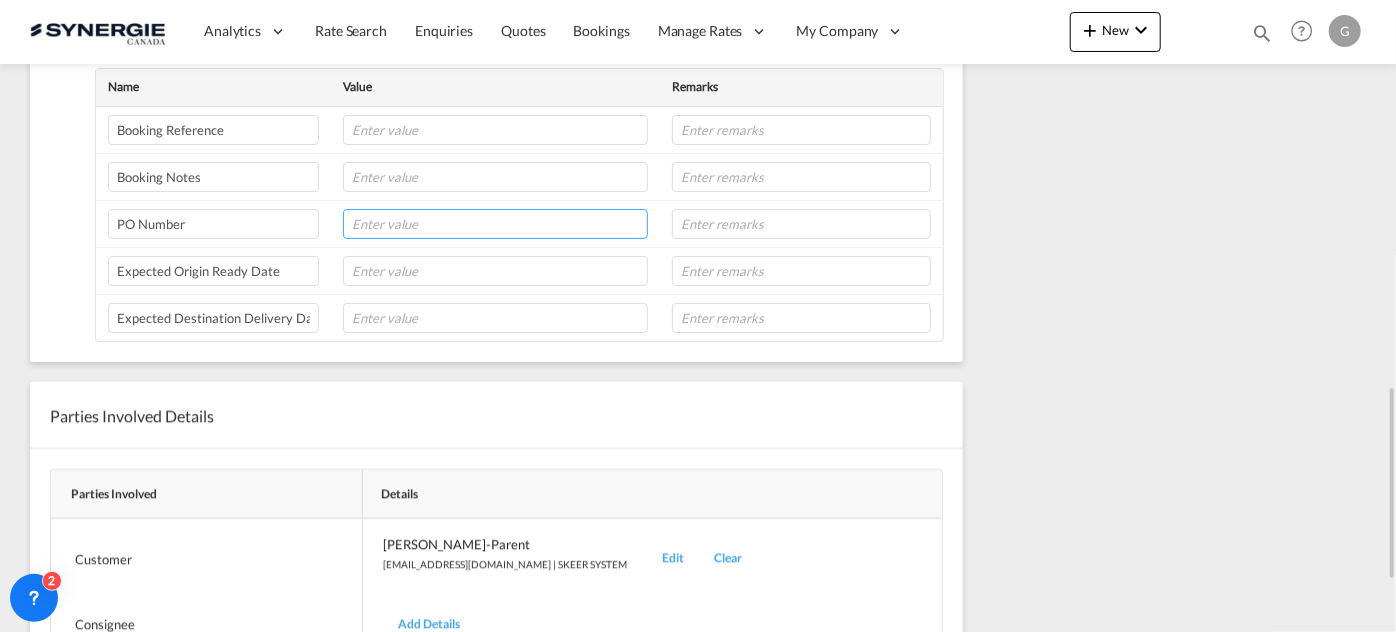 click at bounding box center (495, 224) 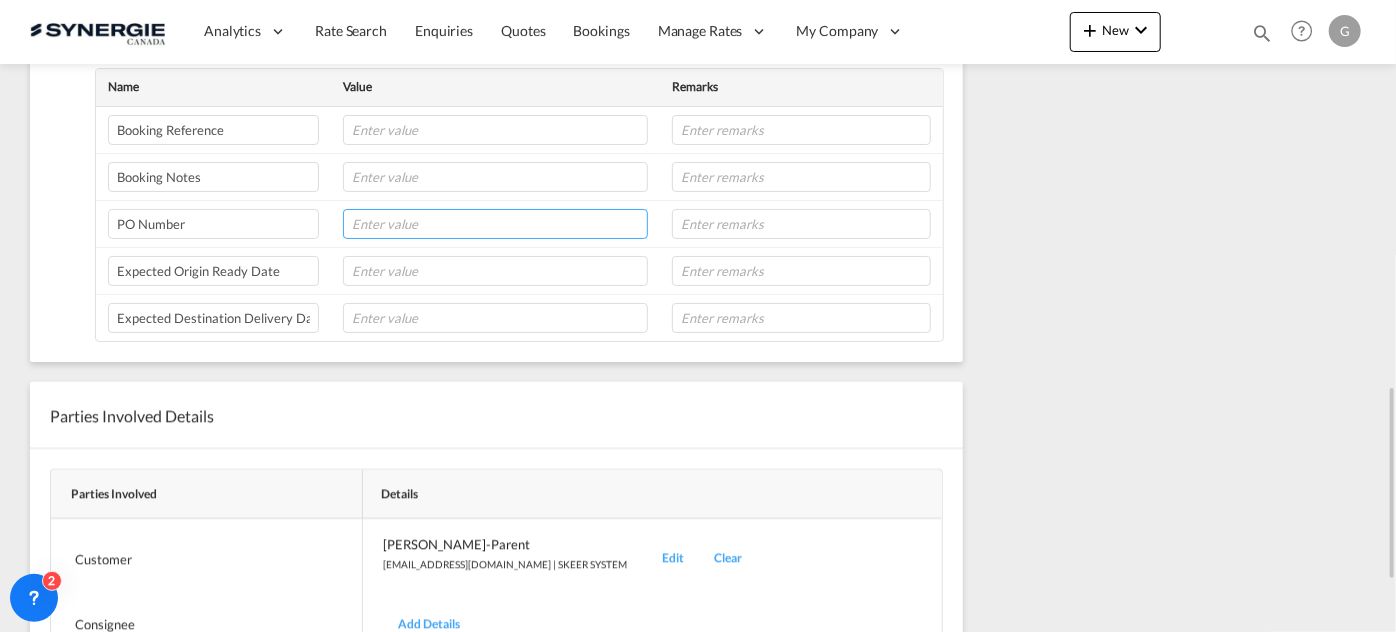 paste on "C18072025-1-DLP" 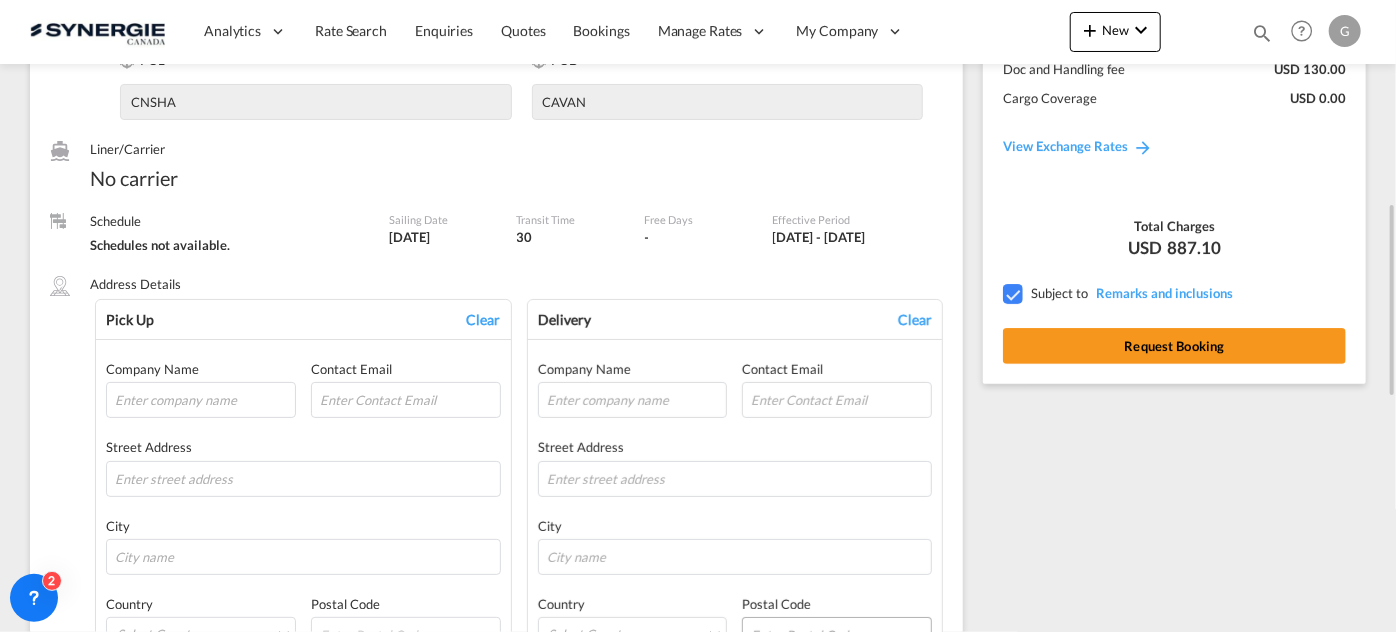 scroll, scrollTop: 363, scrollLeft: 0, axis: vertical 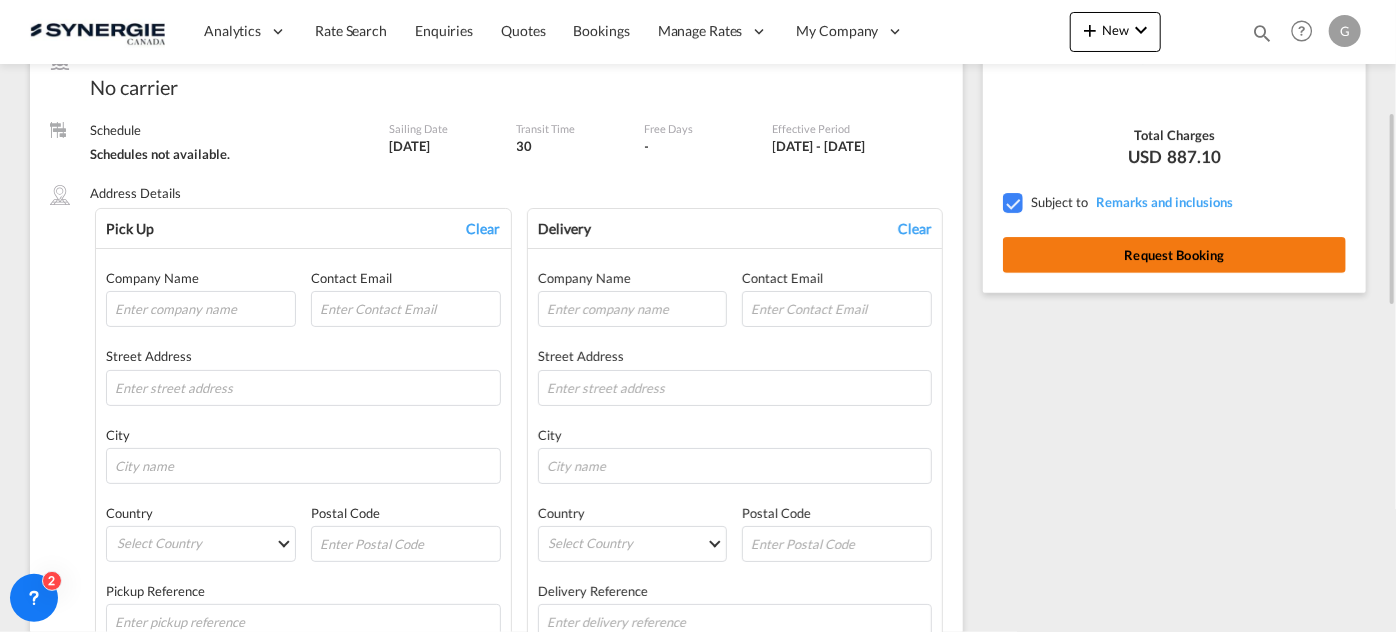 type on "C18072025-1-DLP" 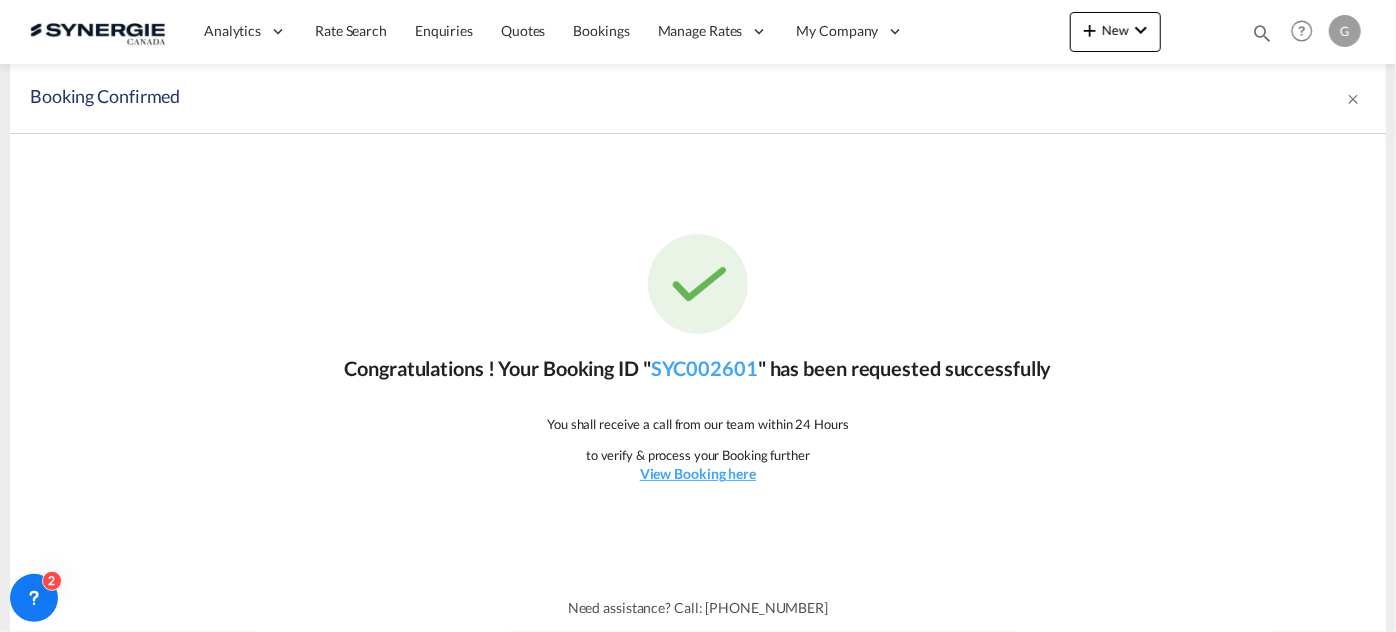 scroll, scrollTop: 0, scrollLeft: 0, axis: both 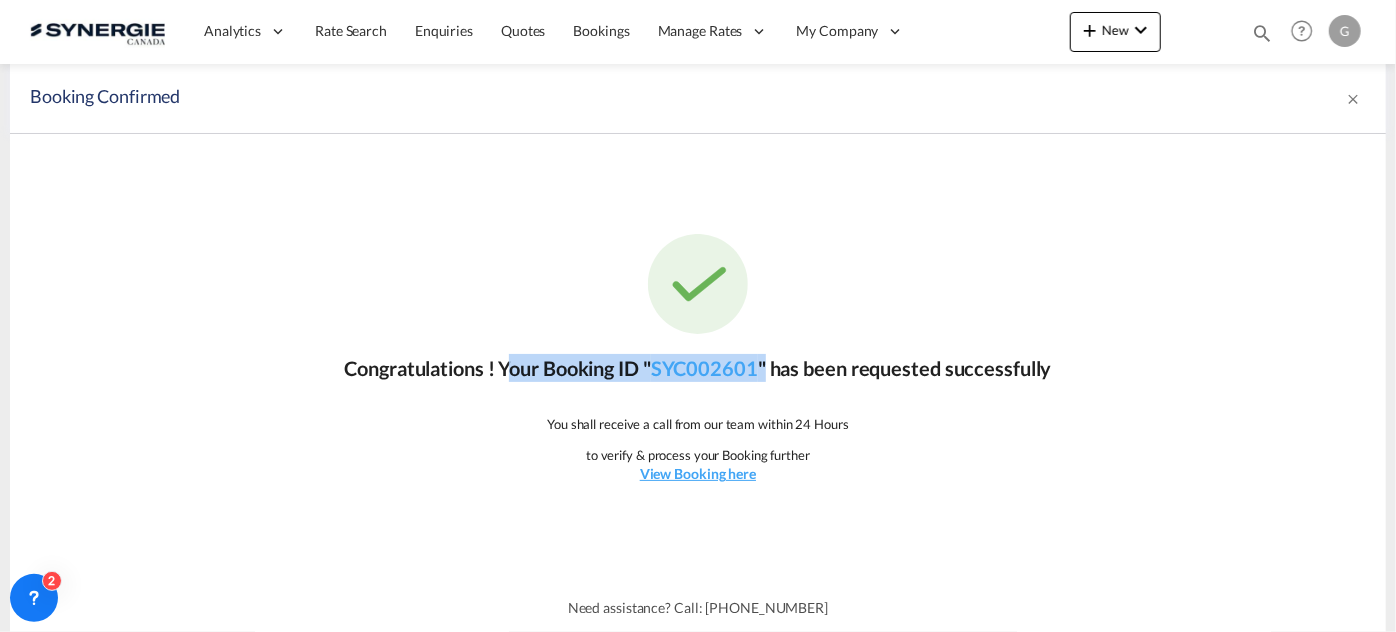 drag, startPoint x: 770, startPoint y: 363, endPoint x: 496, endPoint y: 351, distance: 274.26263 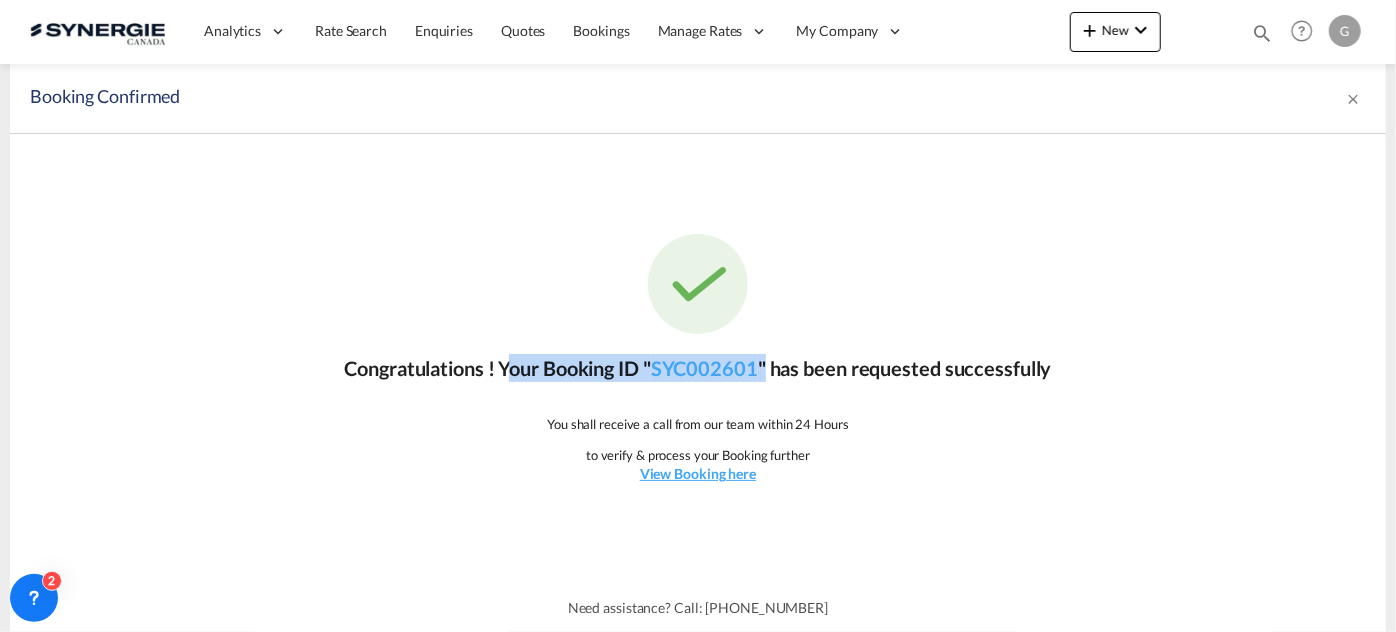 copy on "Your Booking ID "  SYC002601  "" 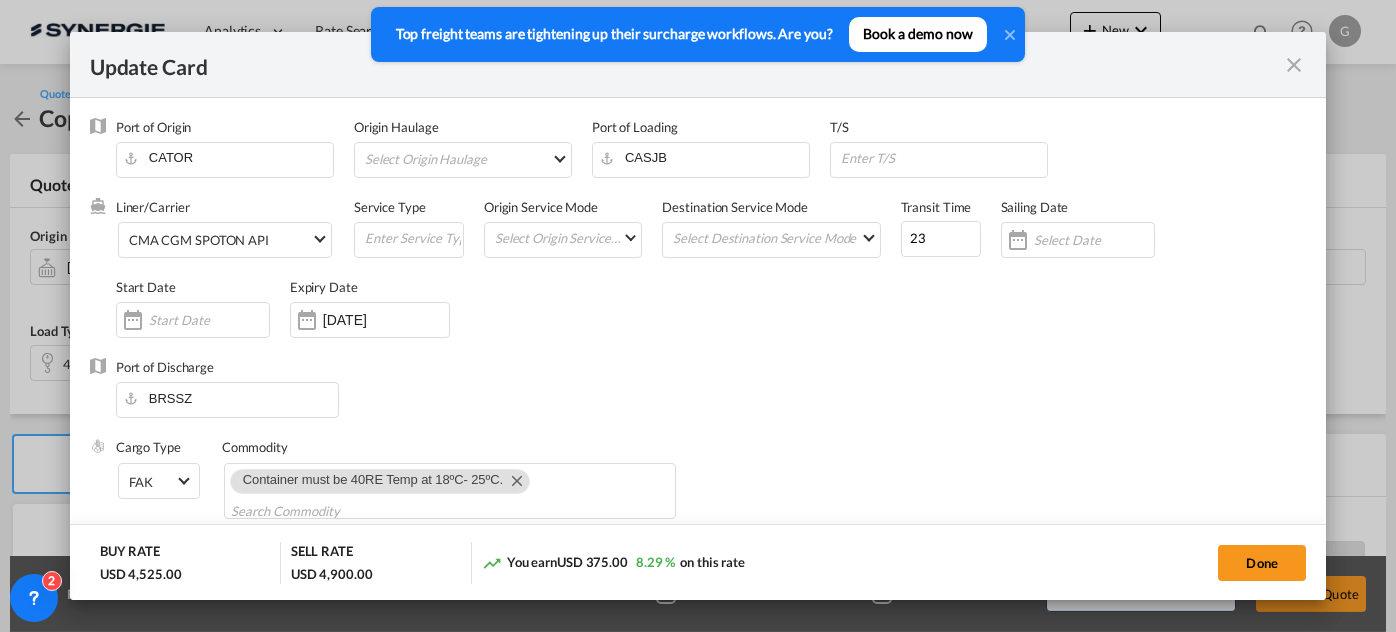 scroll, scrollTop: 0, scrollLeft: 0, axis: both 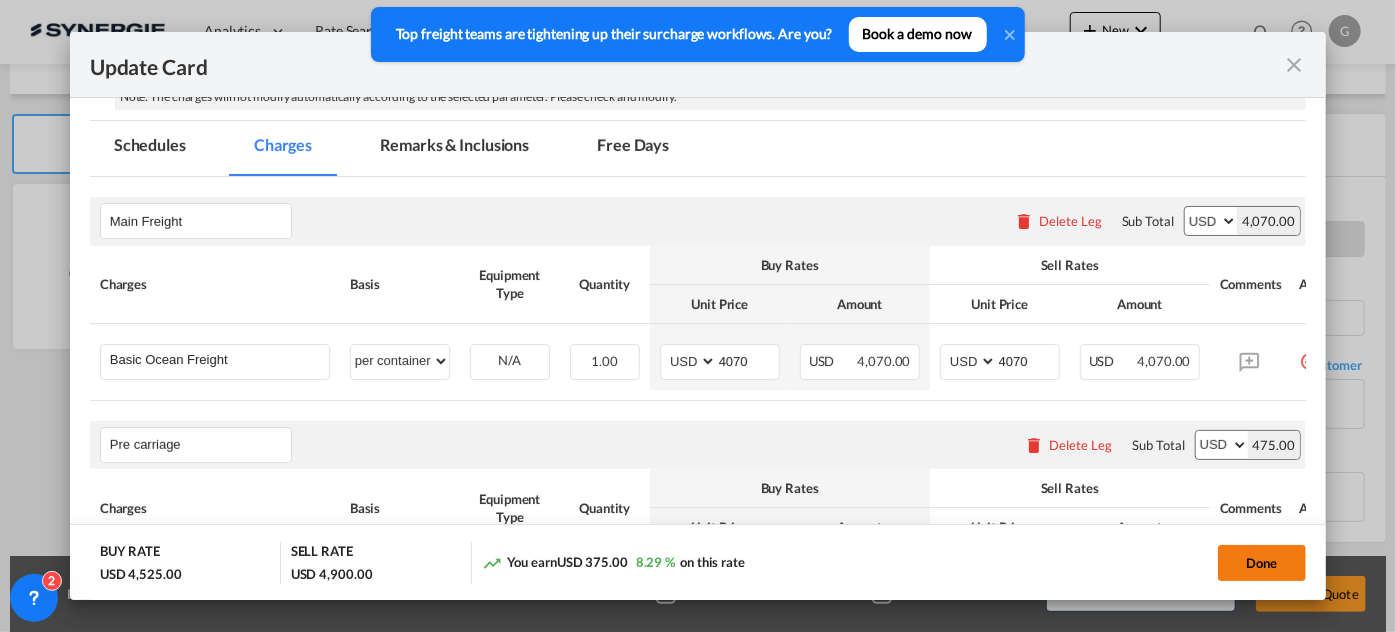 click on "Done" 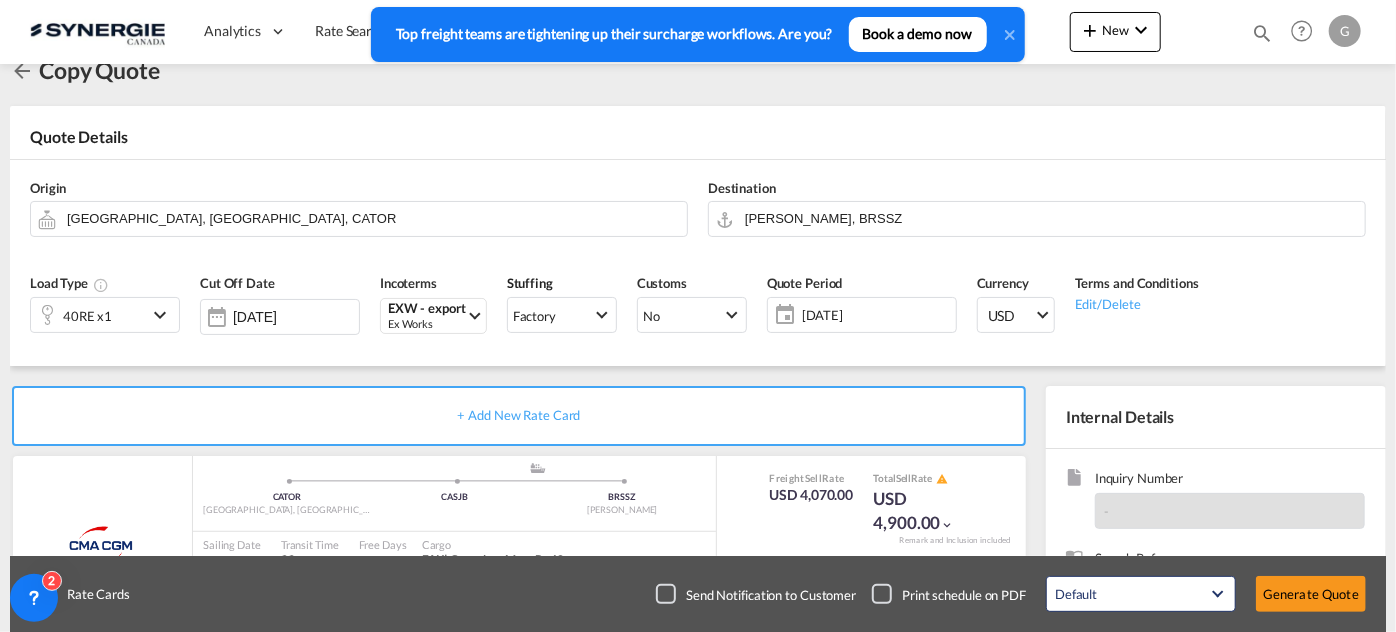 scroll, scrollTop: 0, scrollLeft: 0, axis: both 